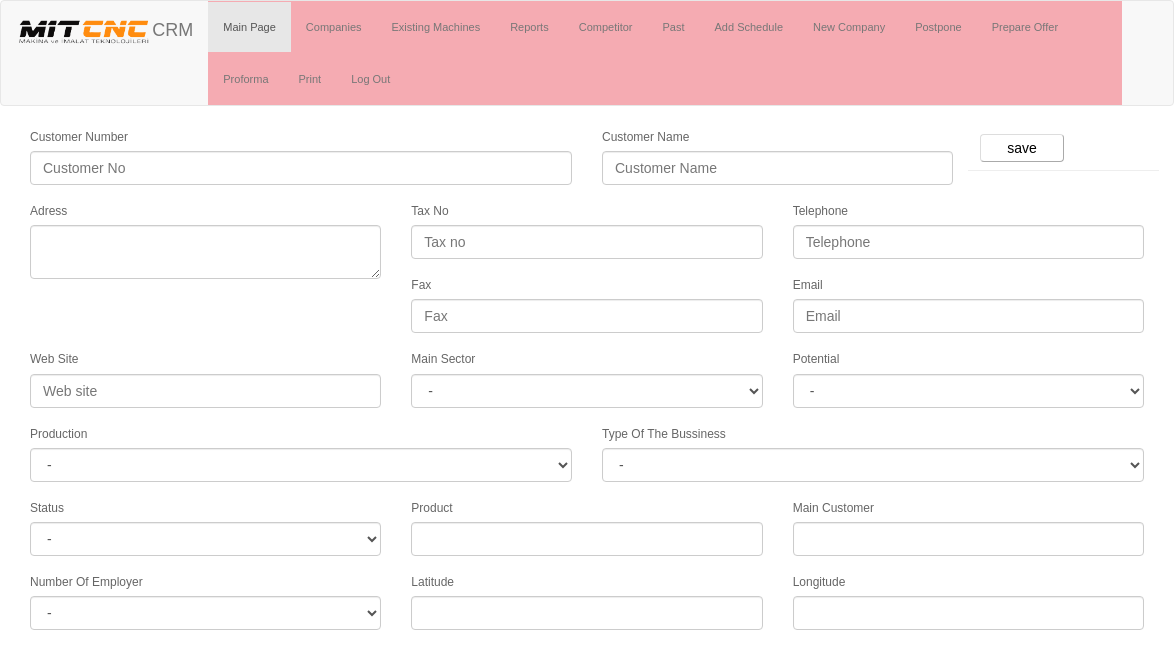 scroll, scrollTop: 0, scrollLeft: 0, axis: both 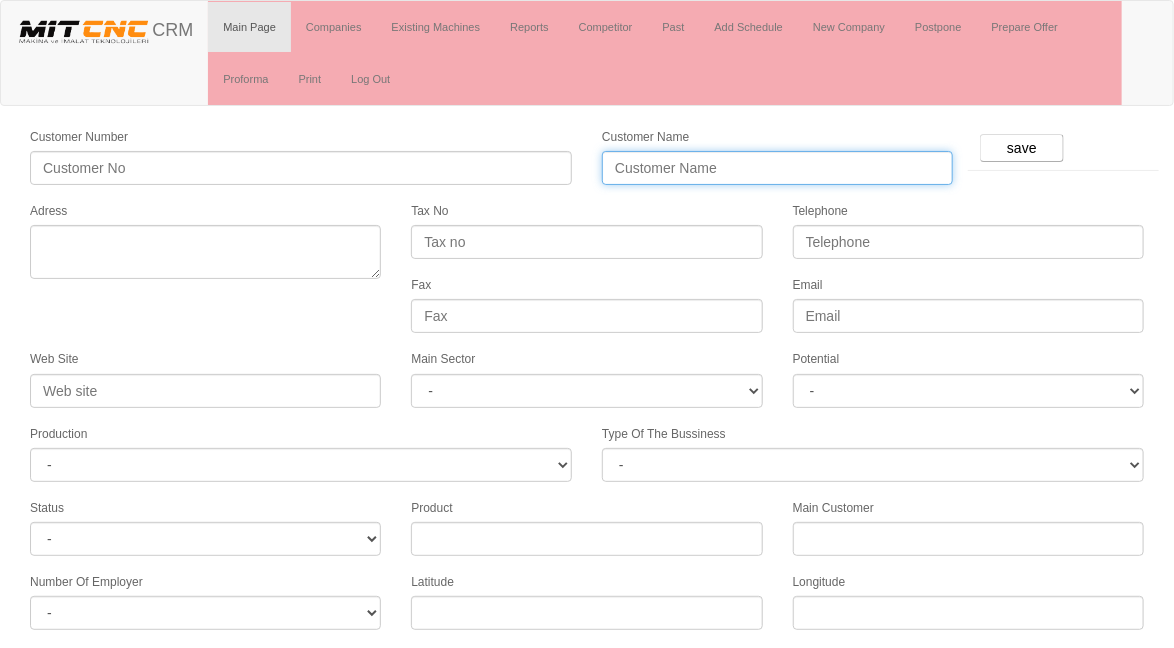 click on "Customer Name" at bounding box center [777, 168] 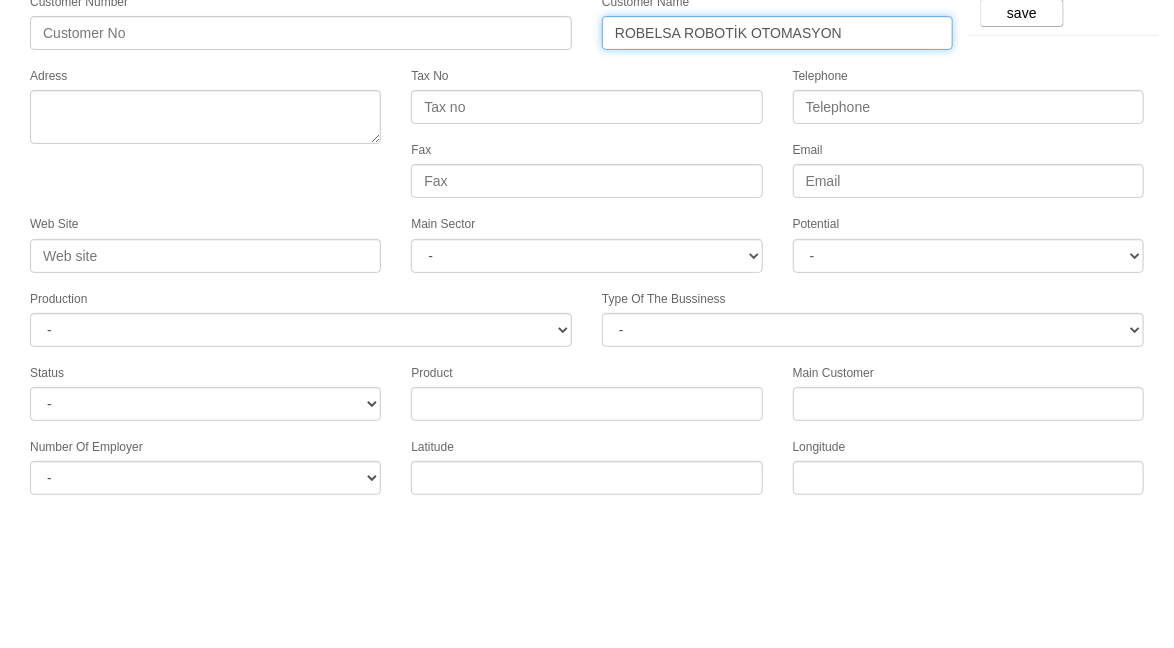 type on "ROBELSA ROBOTİK OTOMASYON" 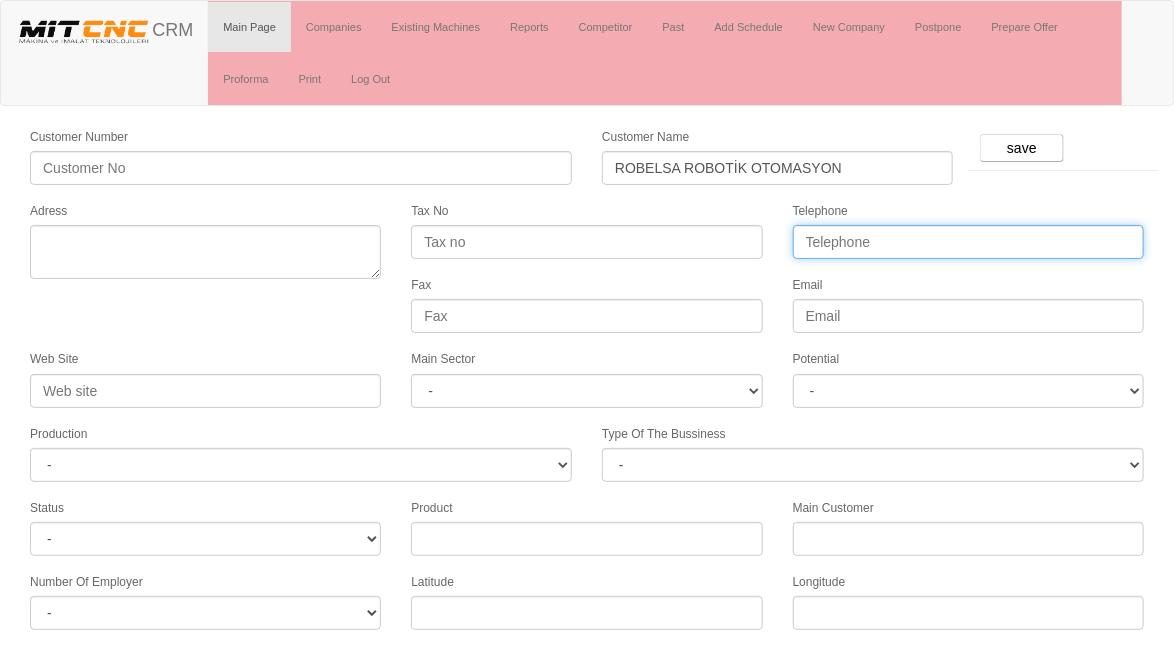 click on "Telephone" at bounding box center [968, 242] 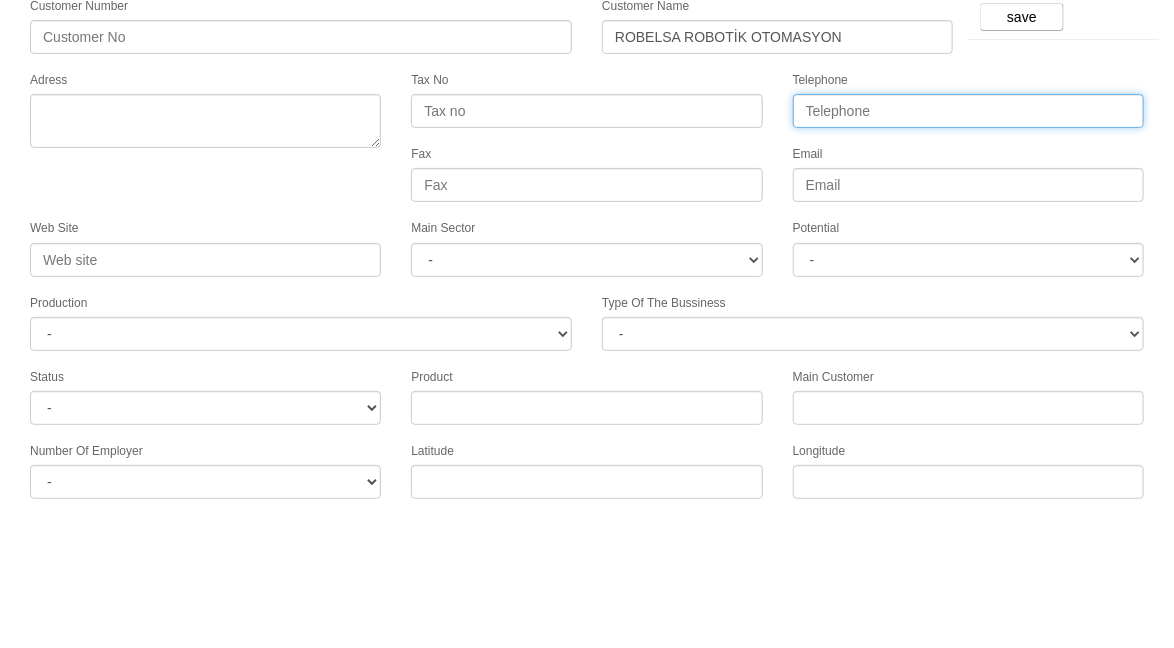 click on "Telephone" at bounding box center (968, 242) 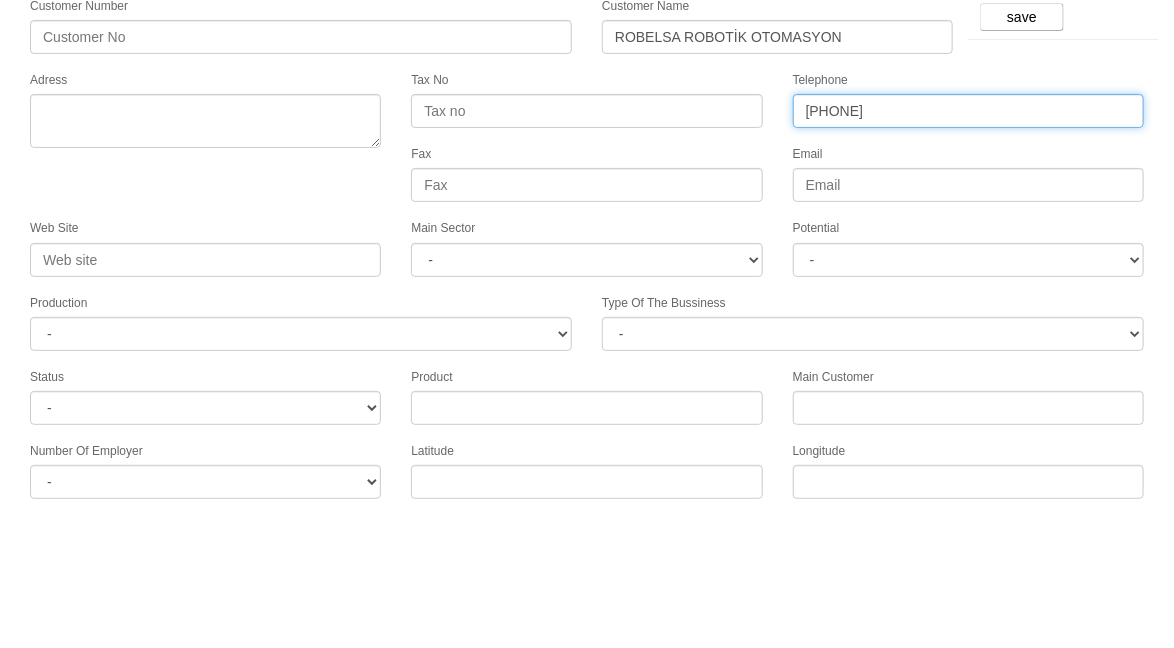 type on "0332 501 66 66" 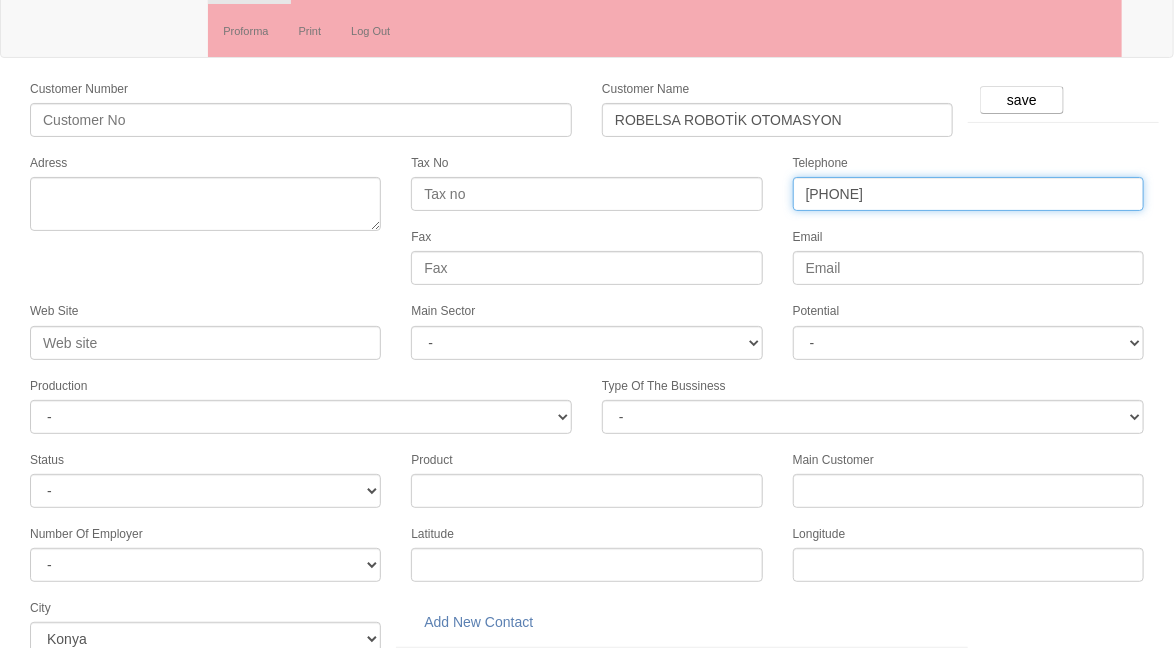scroll, scrollTop: 59, scrollLeft: 0, axis: vertical 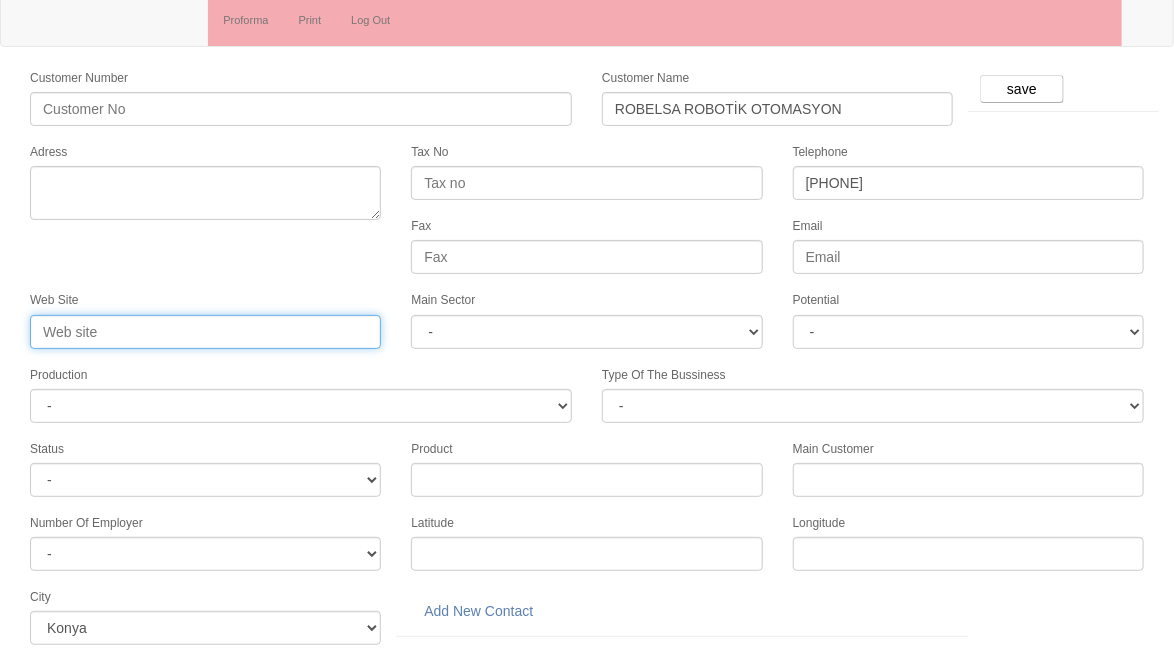 click on "Web Site" at bounding box center (205, 332) 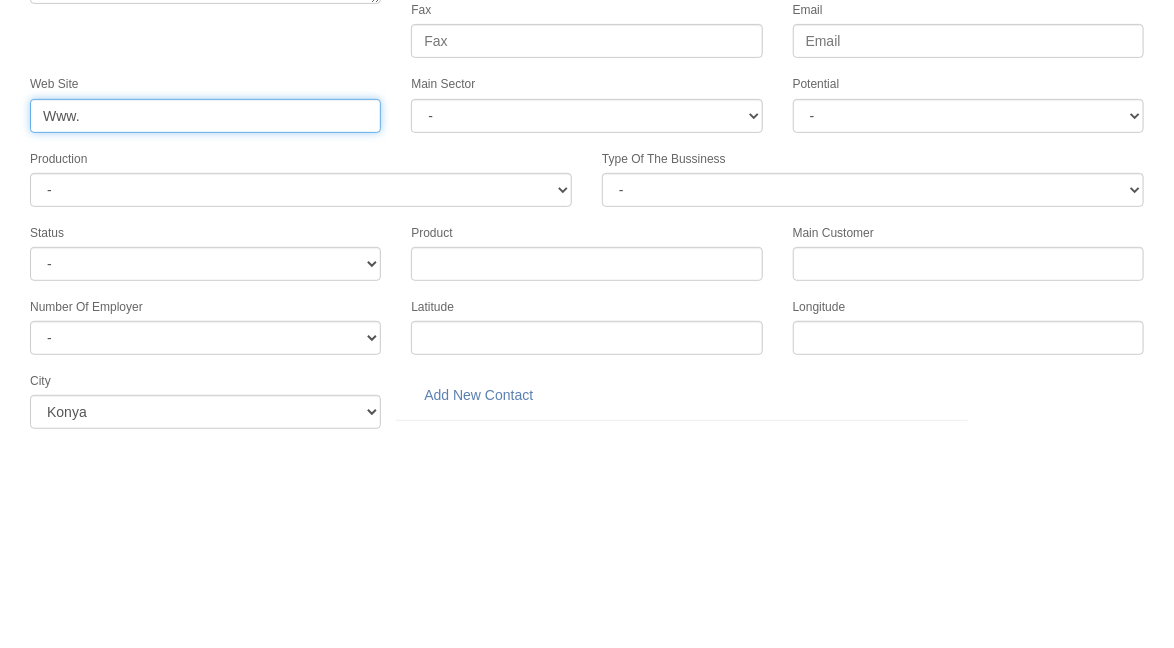 type on "Www" 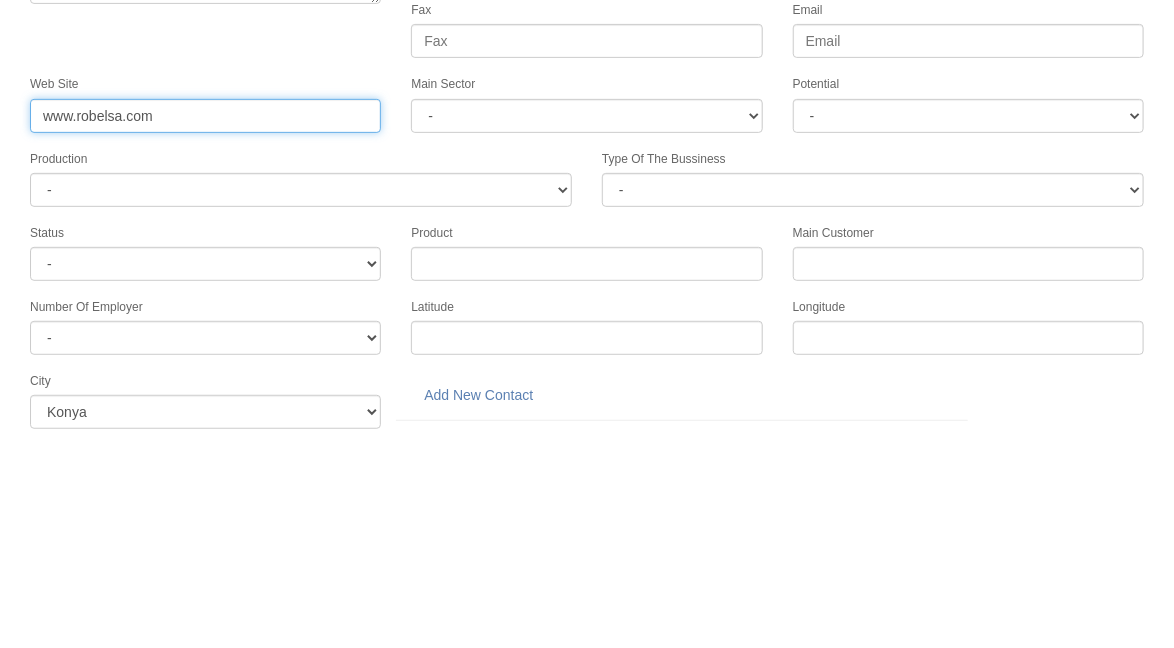type on "www.robelsa.com" 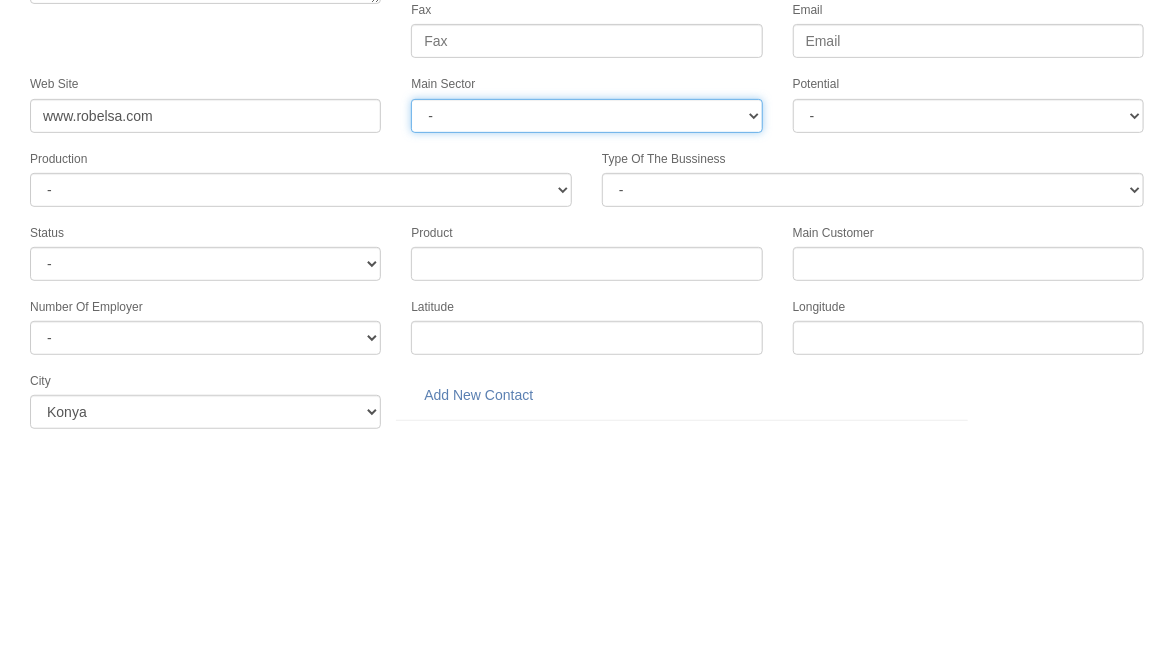 click on "-
DIE MOLD
MACHINERY
DEFENCE
ELECTRICAL COMPONENTS
MEDICAL
TOOL MANUFACTURING
JEWELERY
AGRICULTURE
AUTOMOTIVE
WHITE GOODS
HYDRAULIC & PNEUMATIC
CASTING
STAMPING DIE
AEROSPACE
CONSTRUCTION MAC.
GEN. PART. MAN.
EDUCATION
LASER POTENTIALS
FURNUTURE" at bounding box center [586, 332] 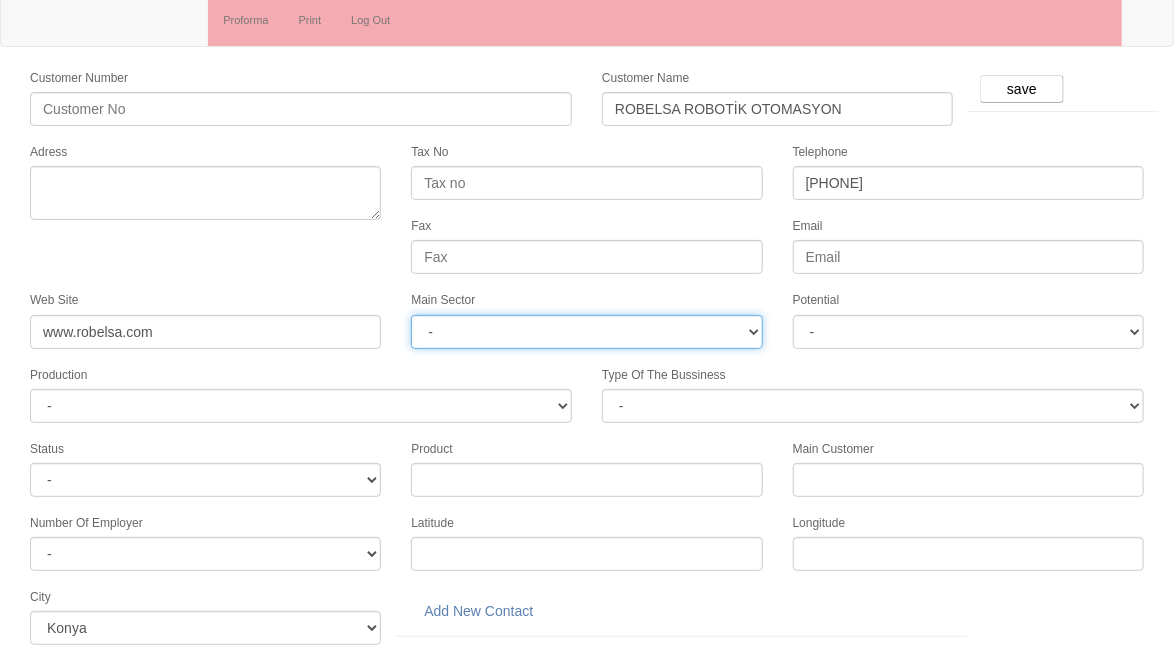 select on "363" 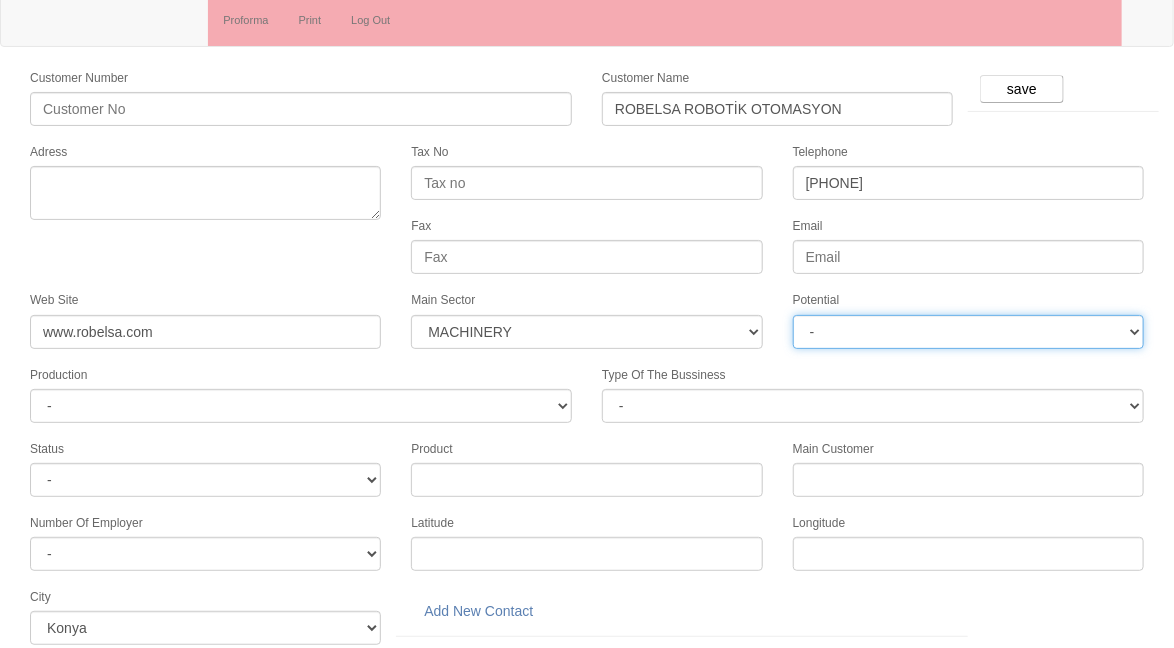 click on "-
A1
A2
A3
B1
B2
B3
C1
C2
C3" at bounding box center (968, 332) 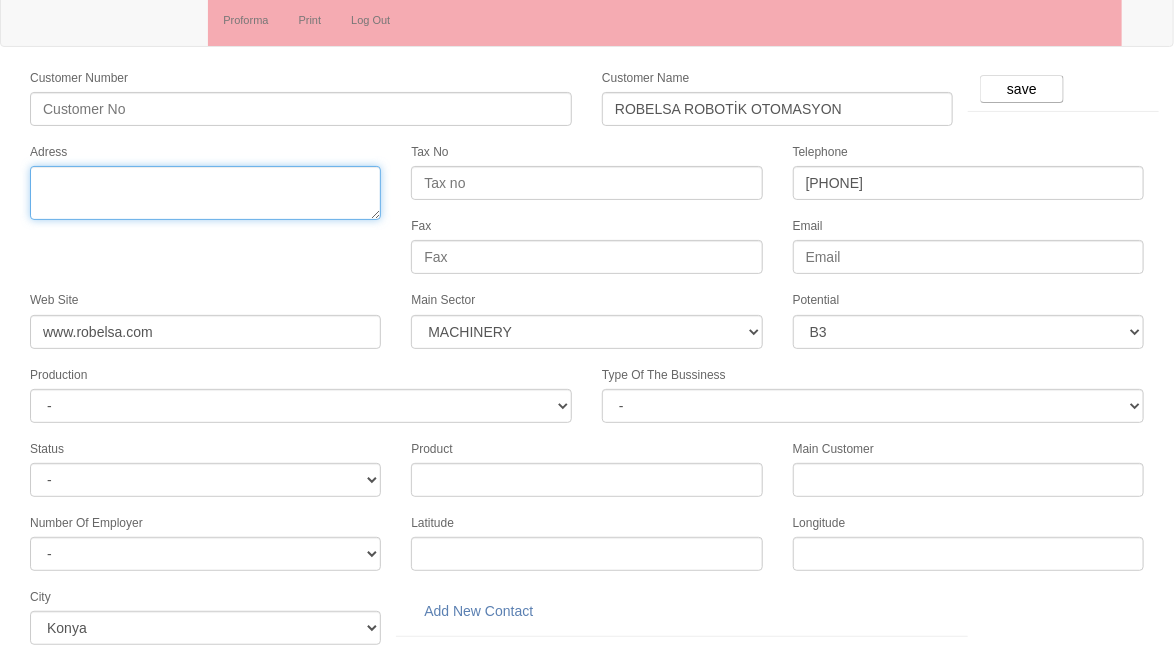 click on "Adress" at bounding box center (205, 193) 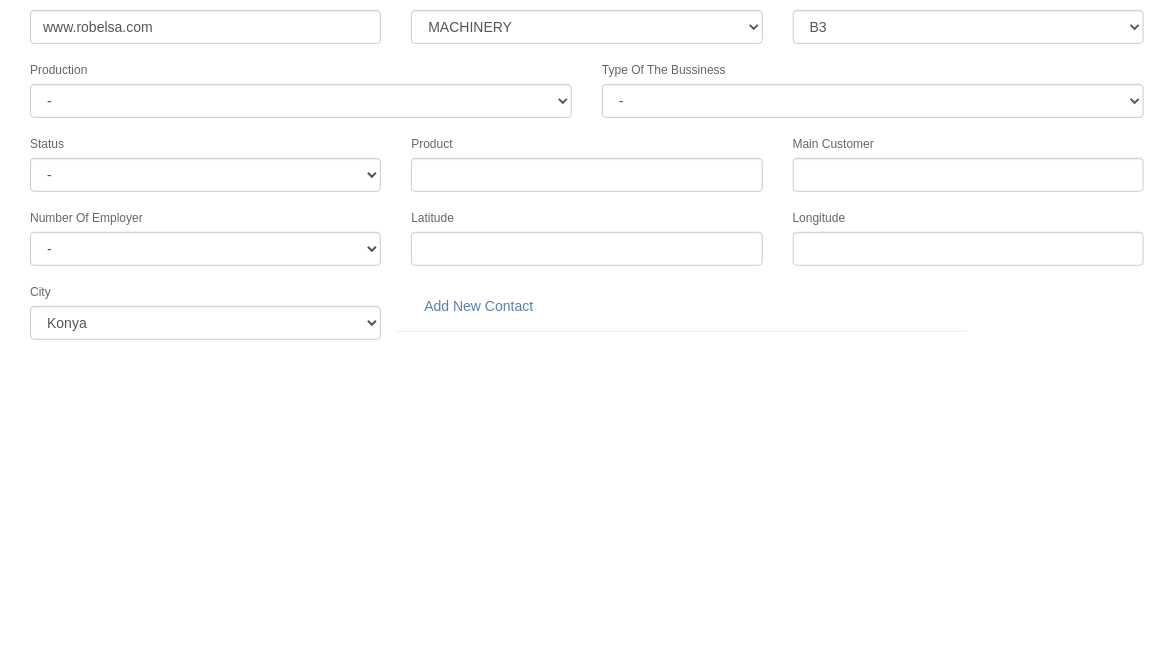 scroll, scrollTop: 59, scrollLeft: 0, axis: vertical 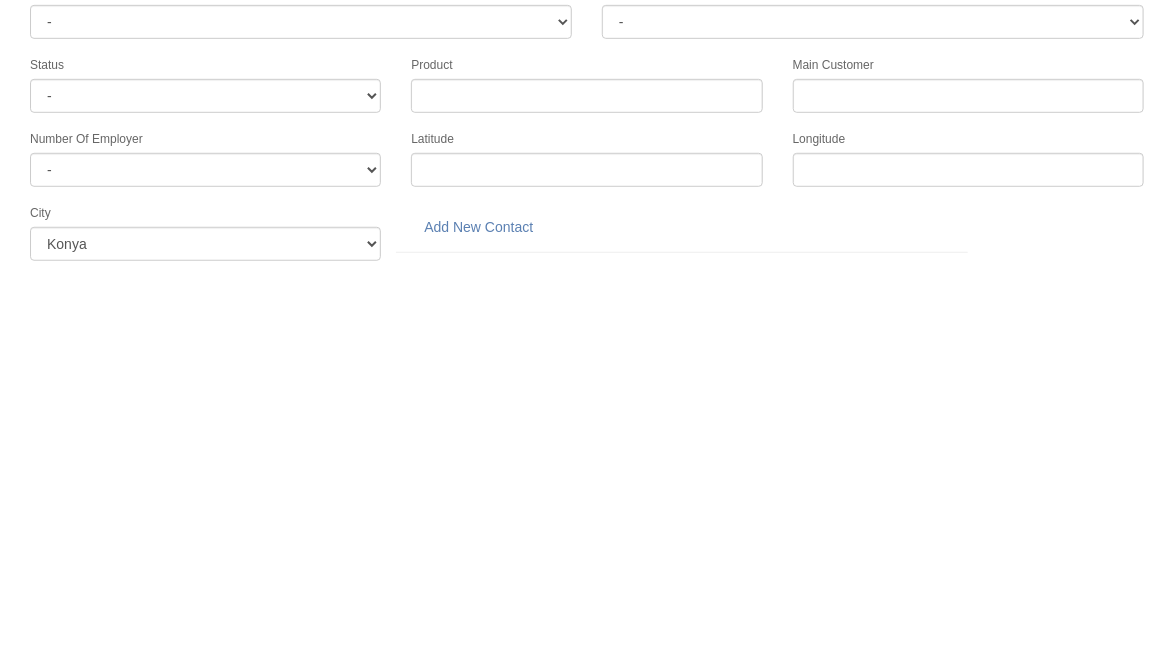 type on "Fevzi Çakmak Mah. Şehit Mustafa Tünel Cad. Arlı San. Sit. No:5/C Karatay" 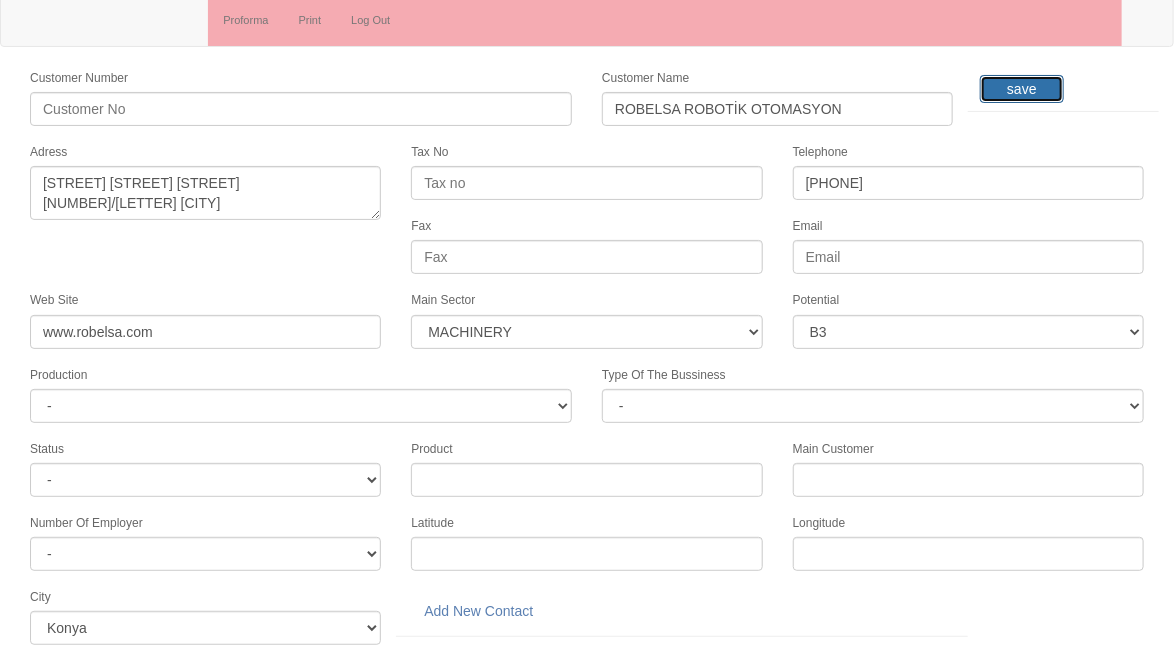 click on "save" at bounding box center [1021, 89] 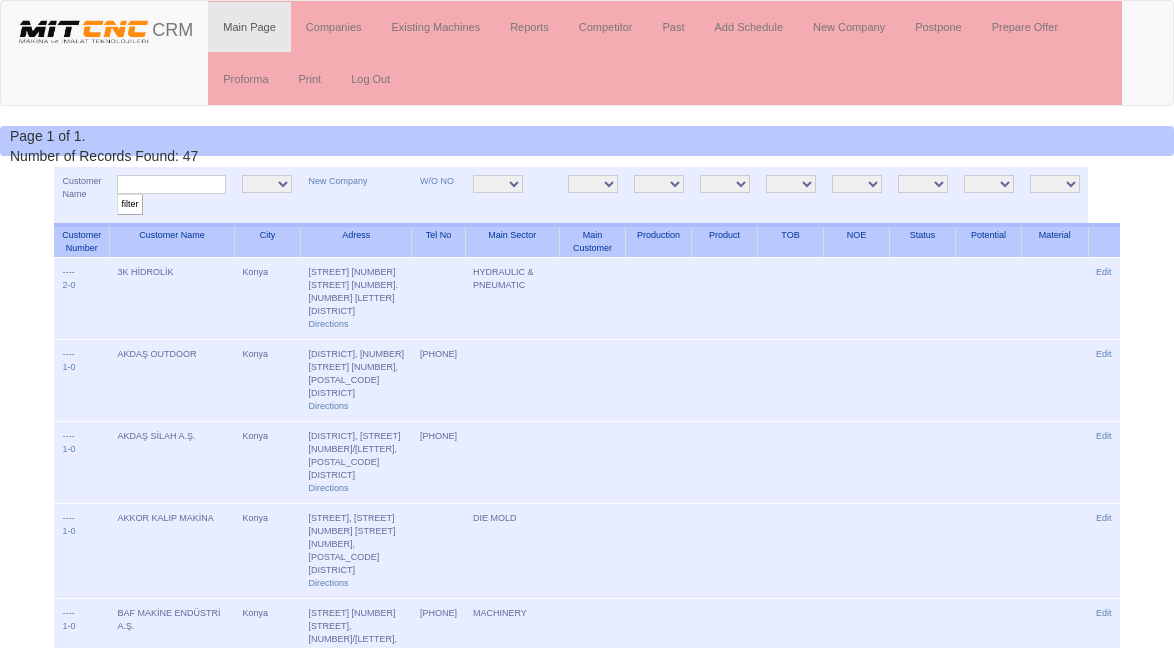scroll, scrollTop: 0, scrollLeft: 0, axis: both 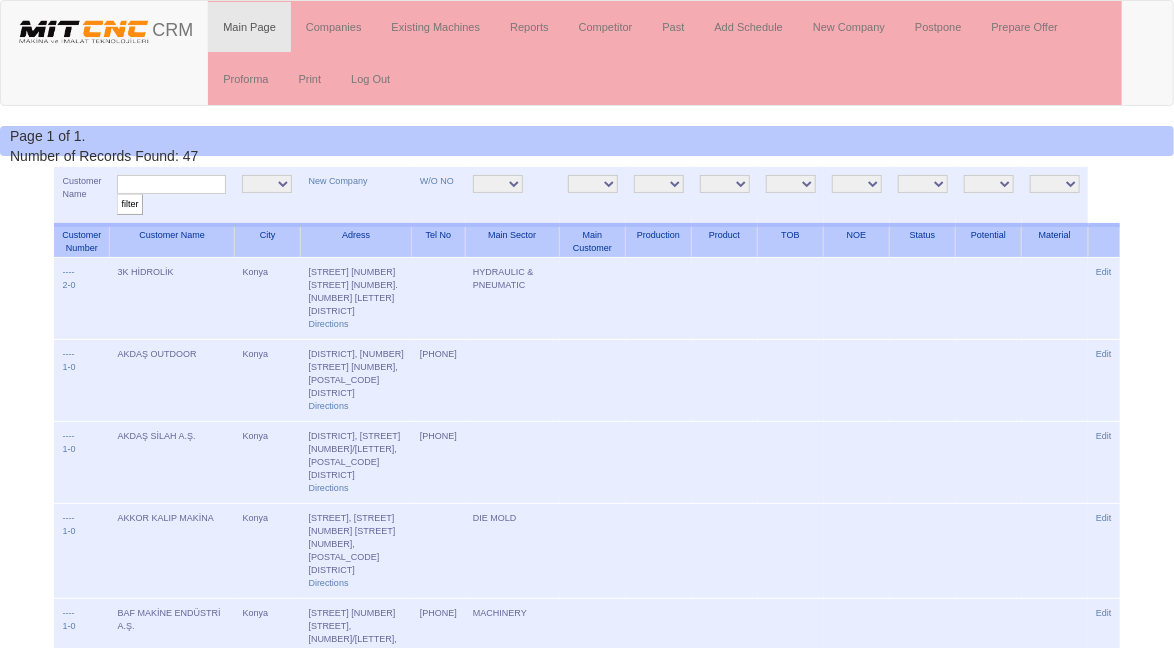 click at bounding box center (171, 184) 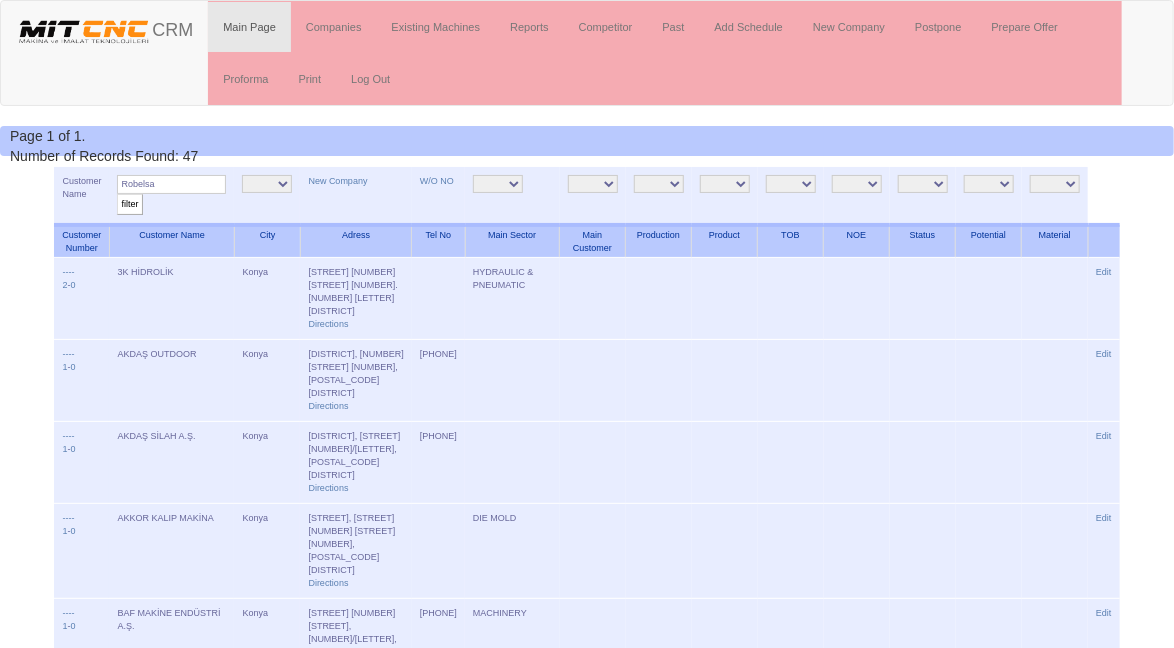 type on "Robelsa" 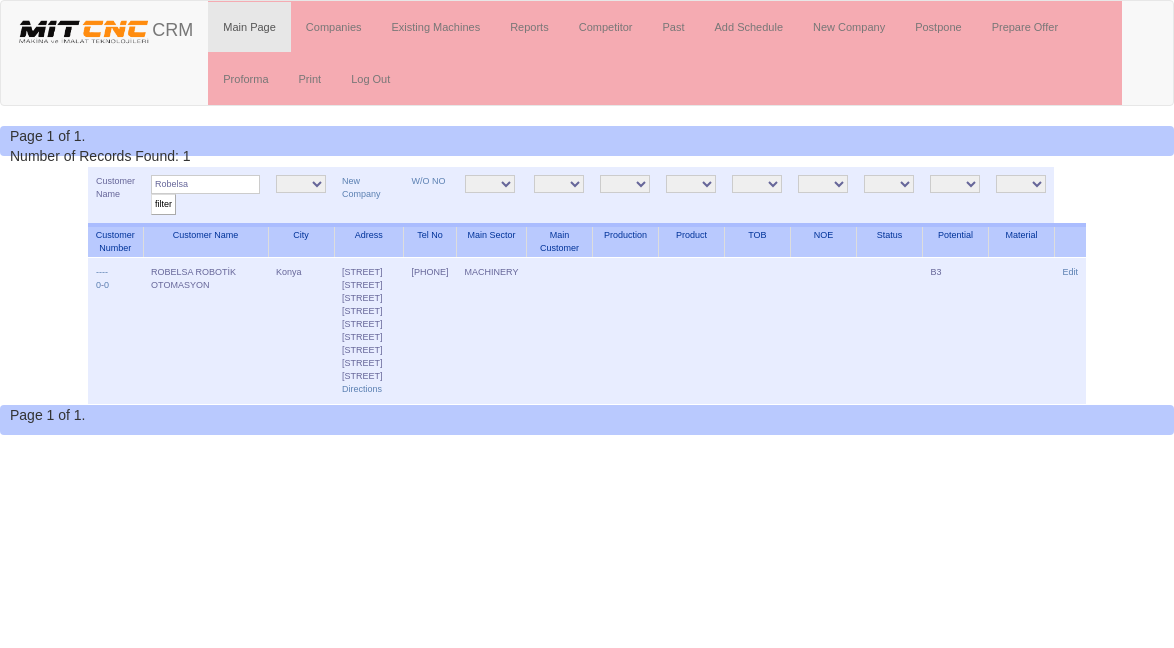 scroll, scrollTop: 0, scrollLeft: 0, axis: both 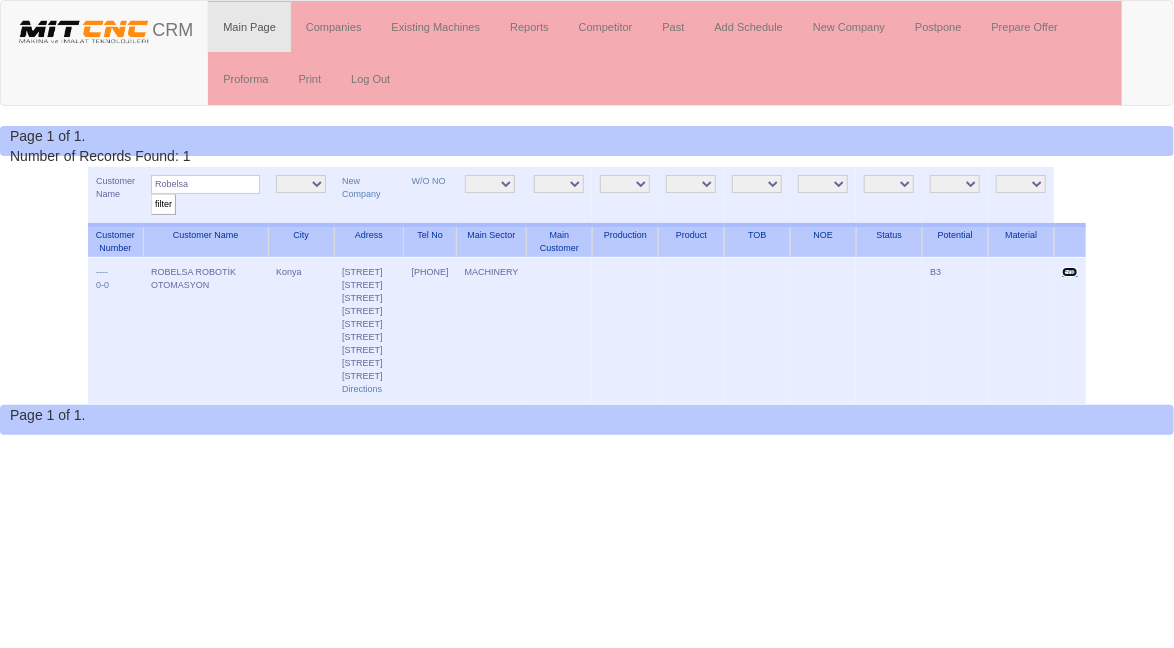 click on "Edit" at bounding box center [1070, 272] 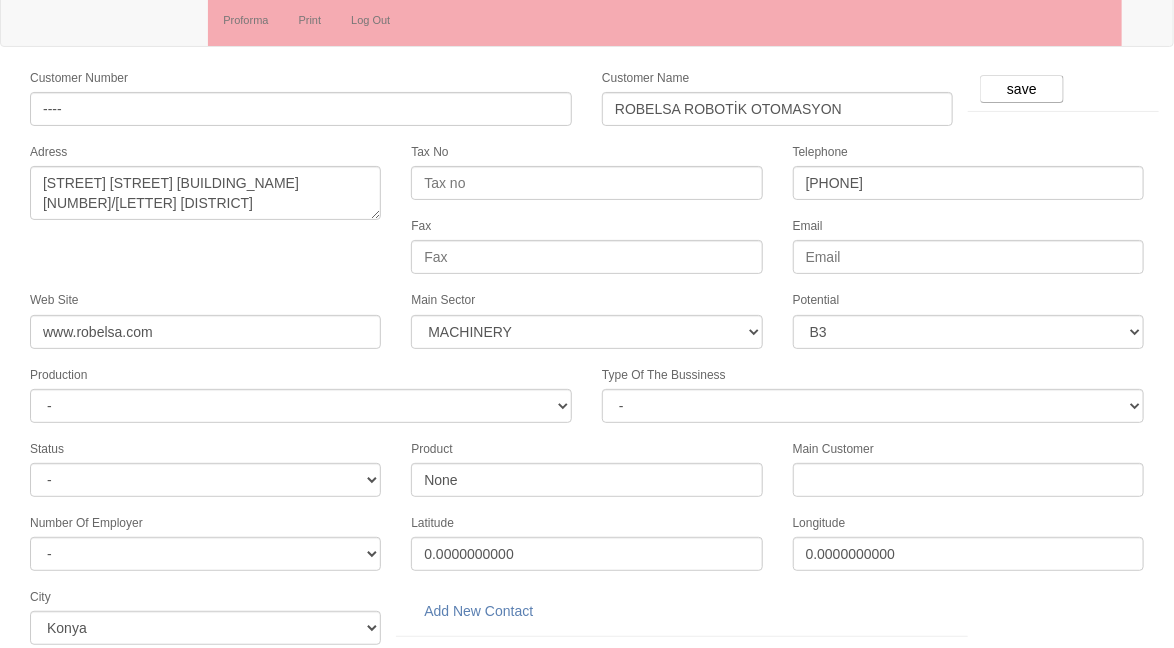 scroll, scrollTop: 0, scrollLeft: 0, axis: both 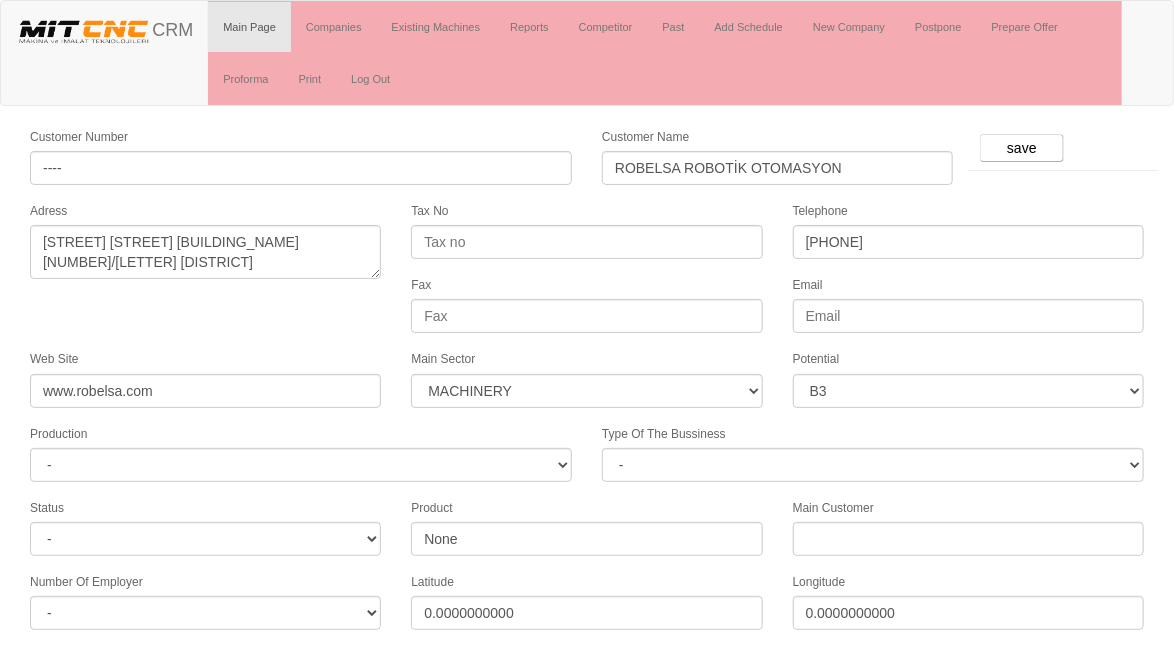click on "Add New Contact" at bounding box center [478, 670] 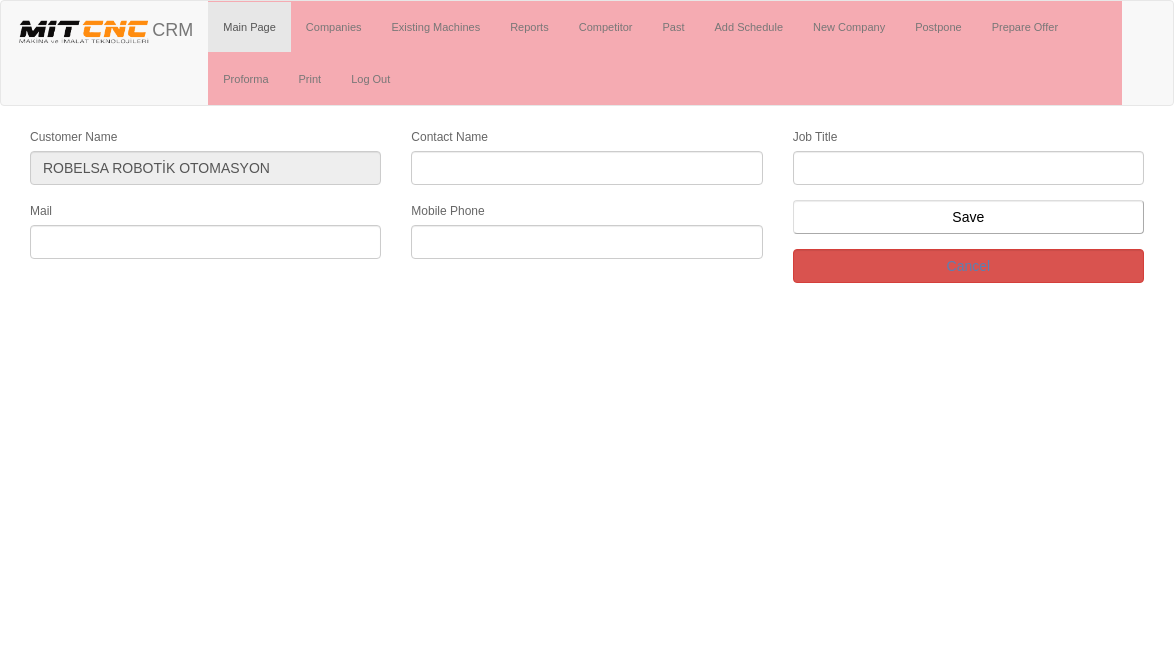scroll, scrollTop: 0, scrollLeft: 0, axis: both 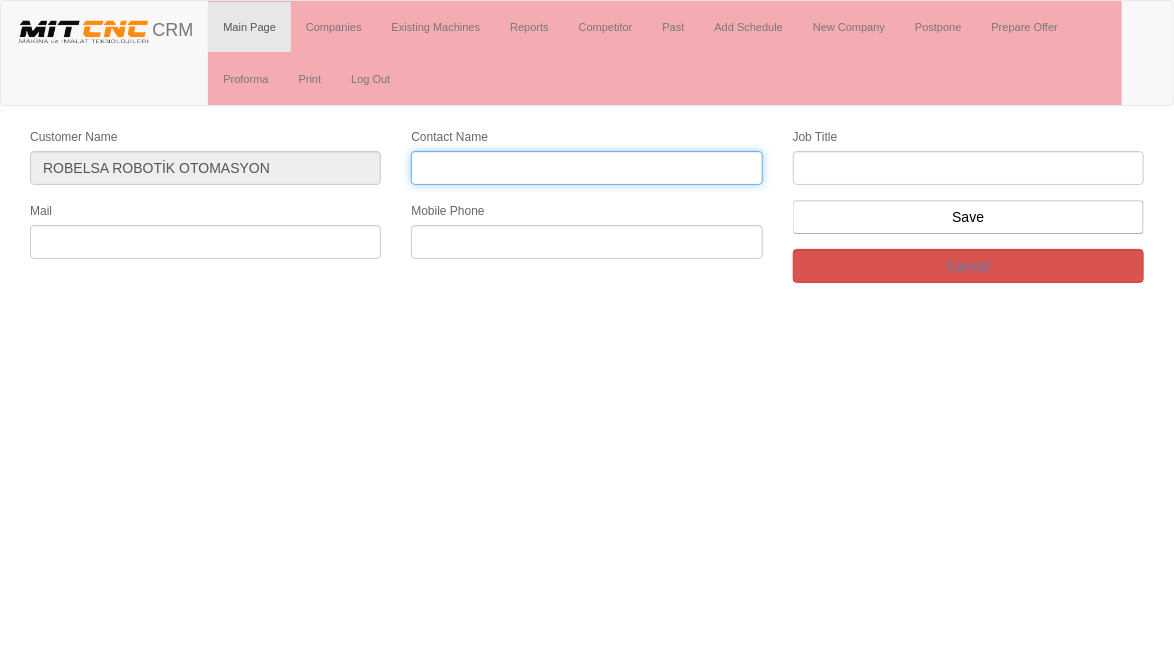 click on "Contact Name" at bounding box center [586, 168] 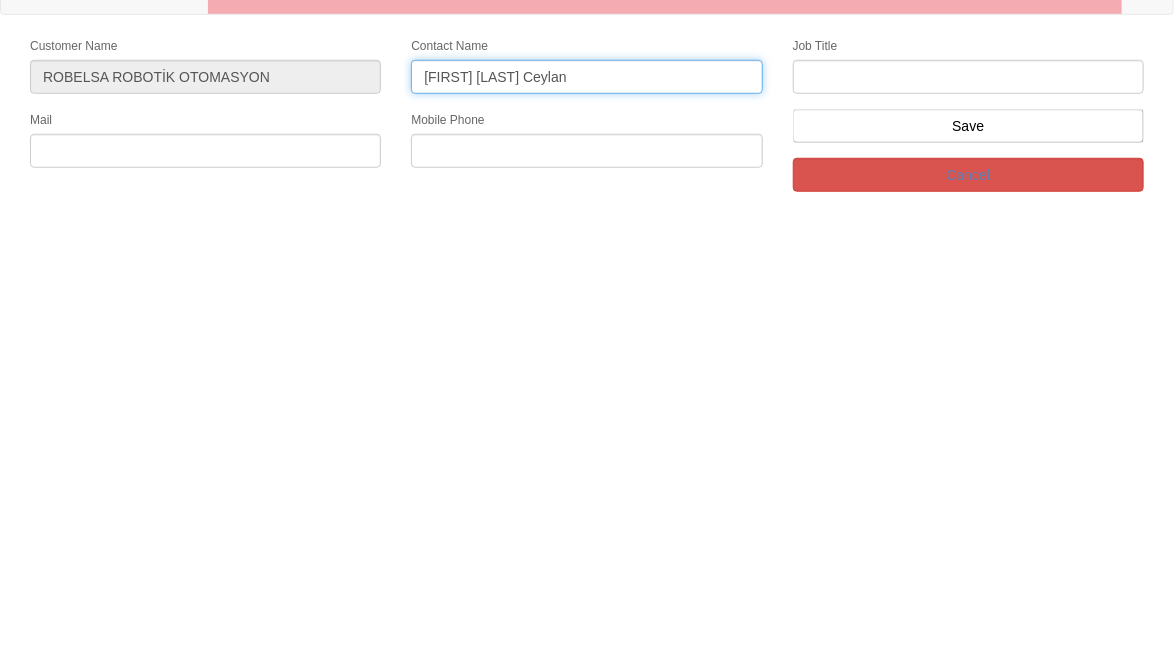 type on "[FIRST] [LAST] Ceylan" 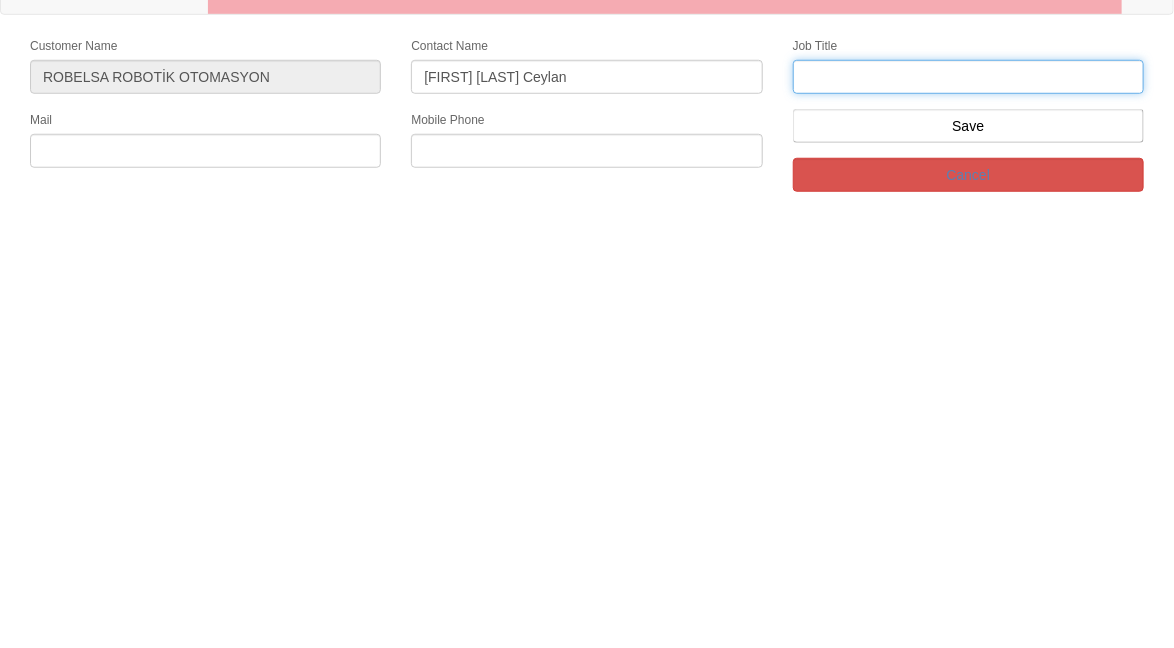 click at bounding box center [968, 168] 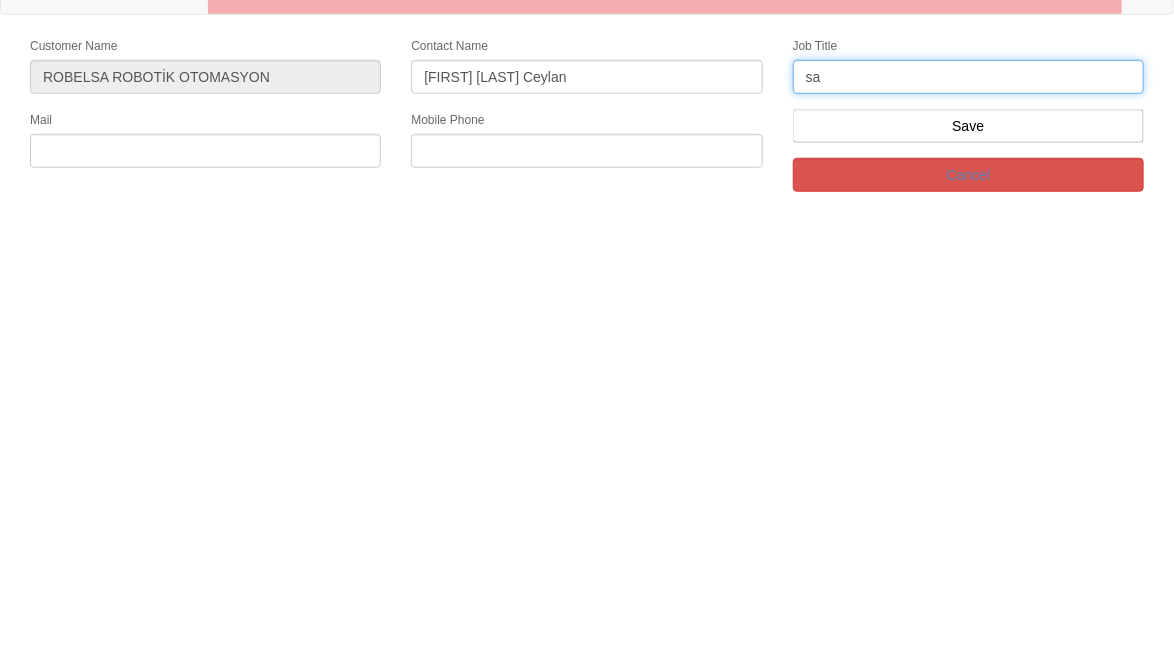 type on "s" 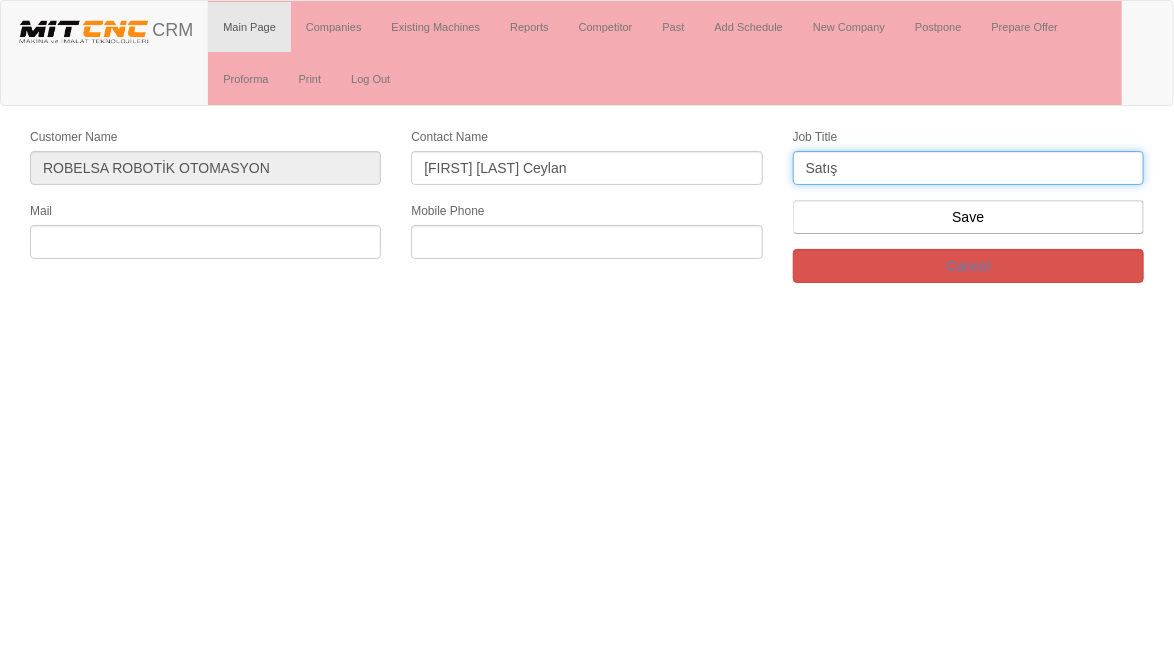 click on "Satış" at bounding box center [968, 168] 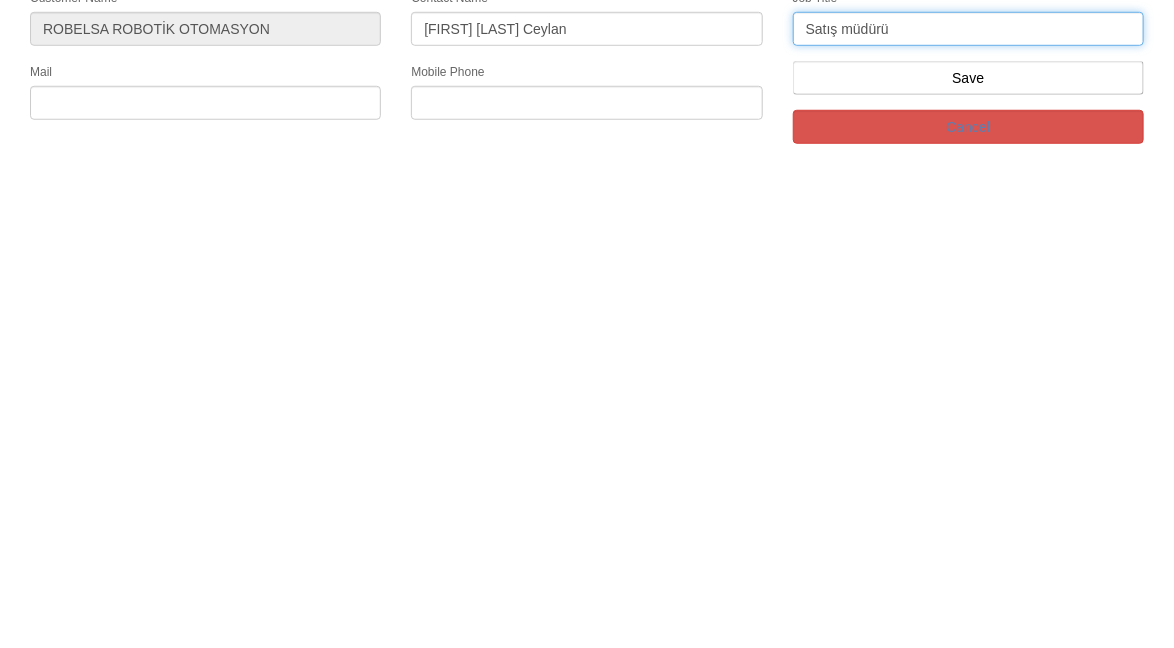 type on "Satış müdürü" 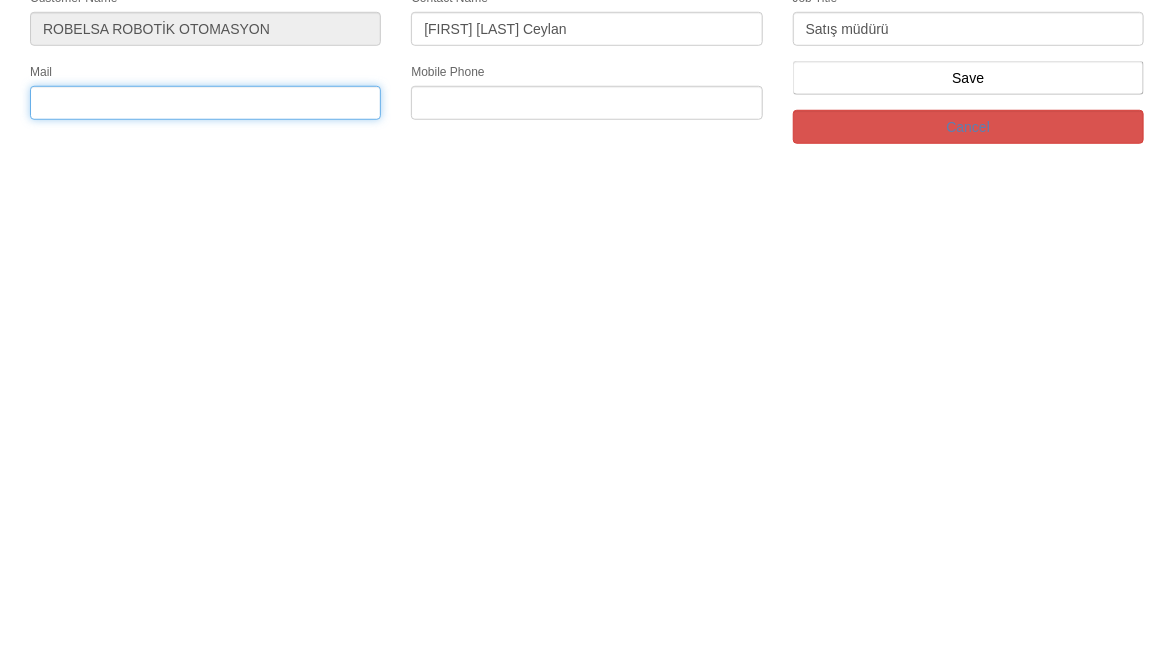 click at bounding box center (205, 242) 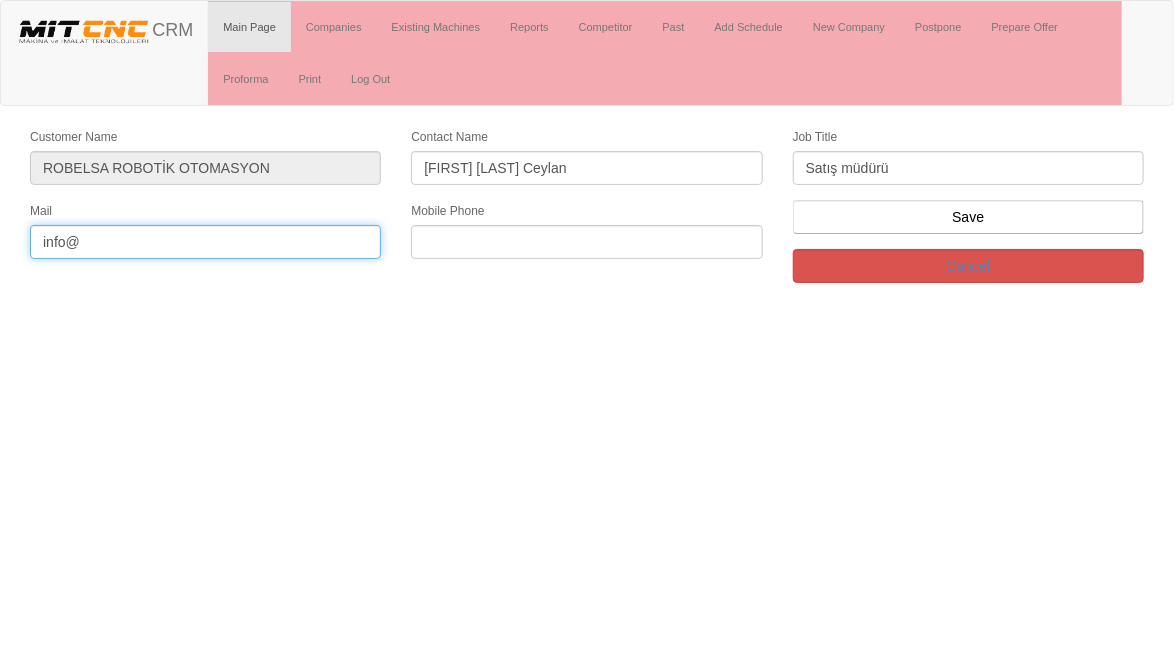 click on "info@" at bounding box center (205, 242) 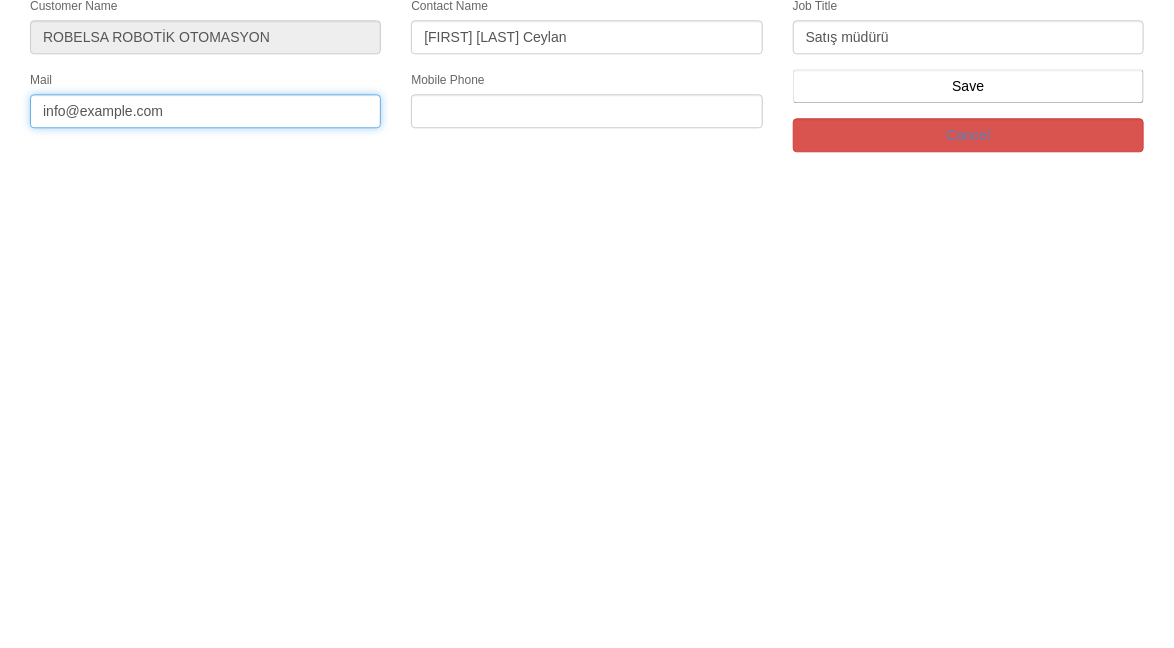 type on "info@example.com" 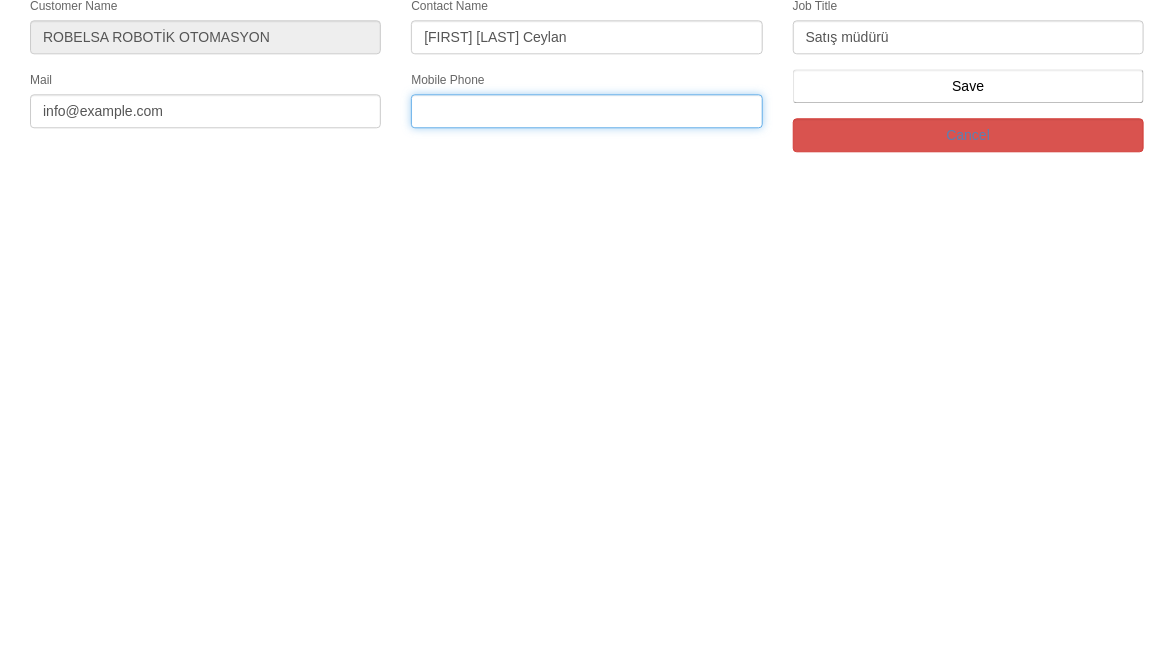 click at bounding box center (586, 242) 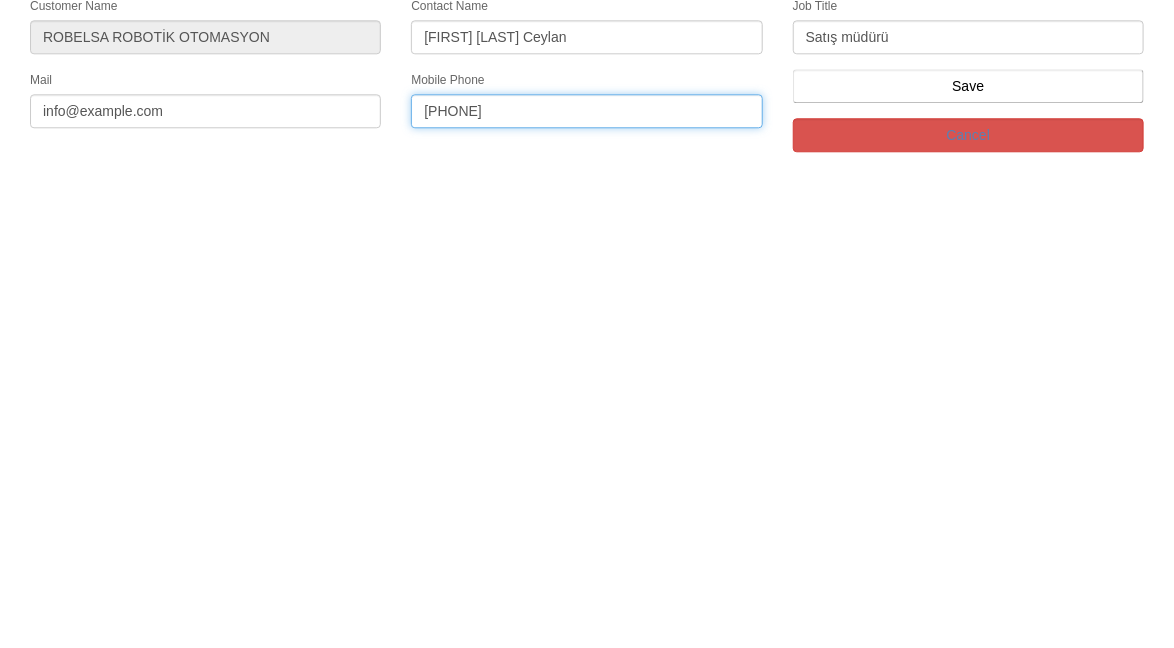 type on "[PHONE]" 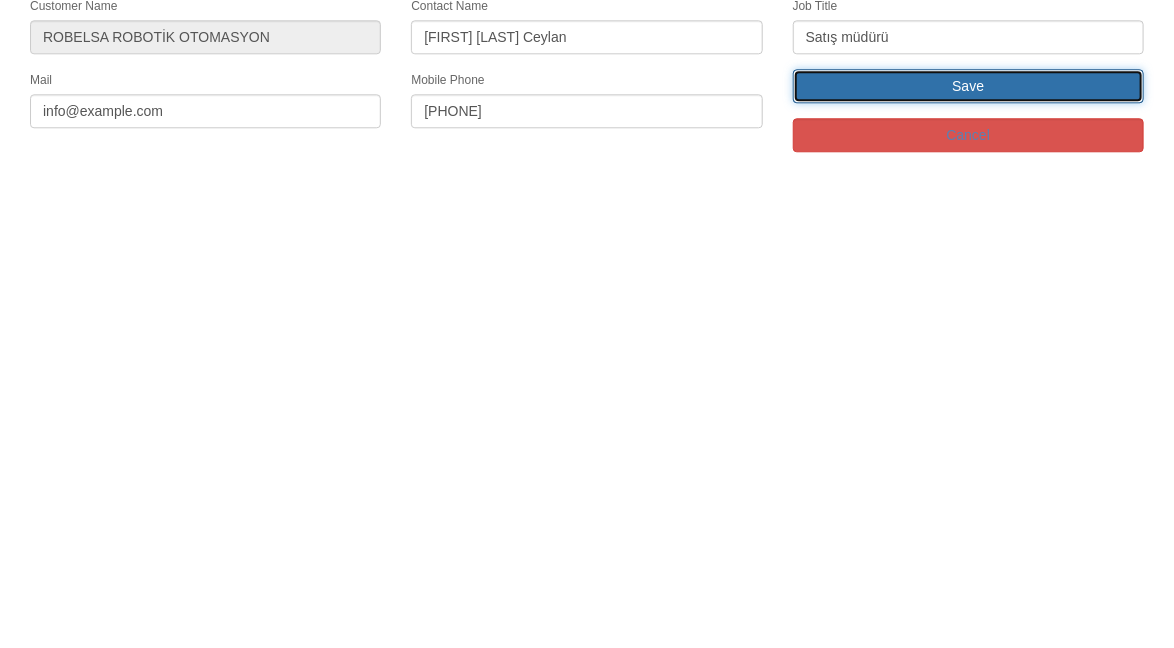 click on "Save" at bounding box center [968, 217] 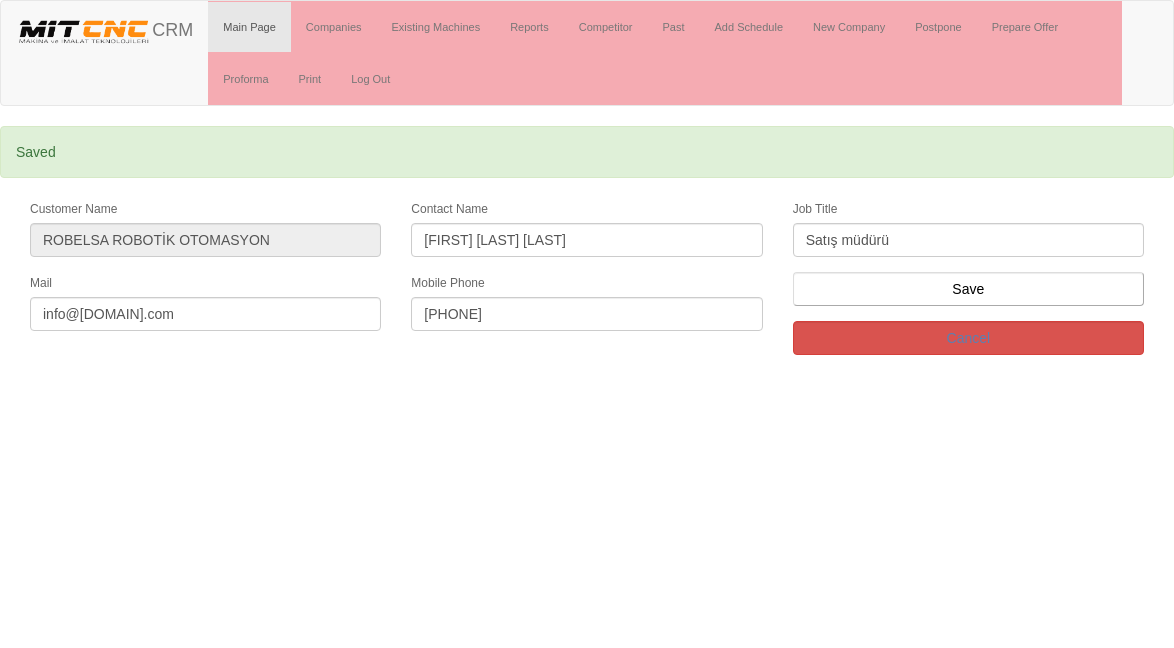 scroll, scrollTop: 0, scrollLeft: 0, axis: both 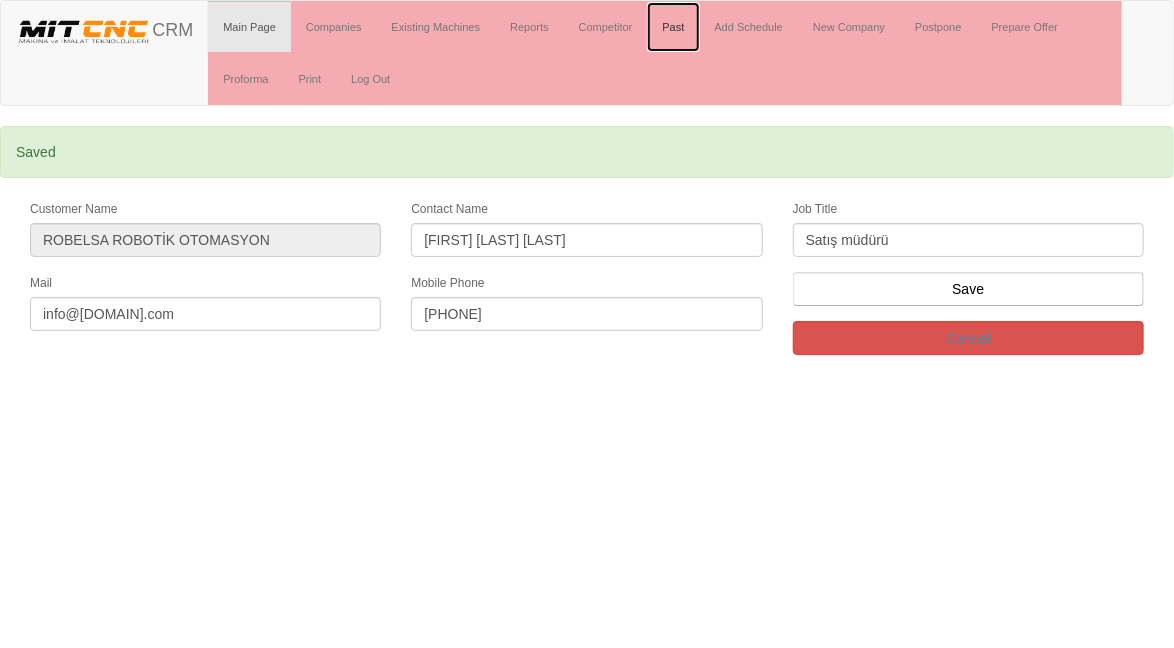 click on "Past" at bounding box center (673, 27) 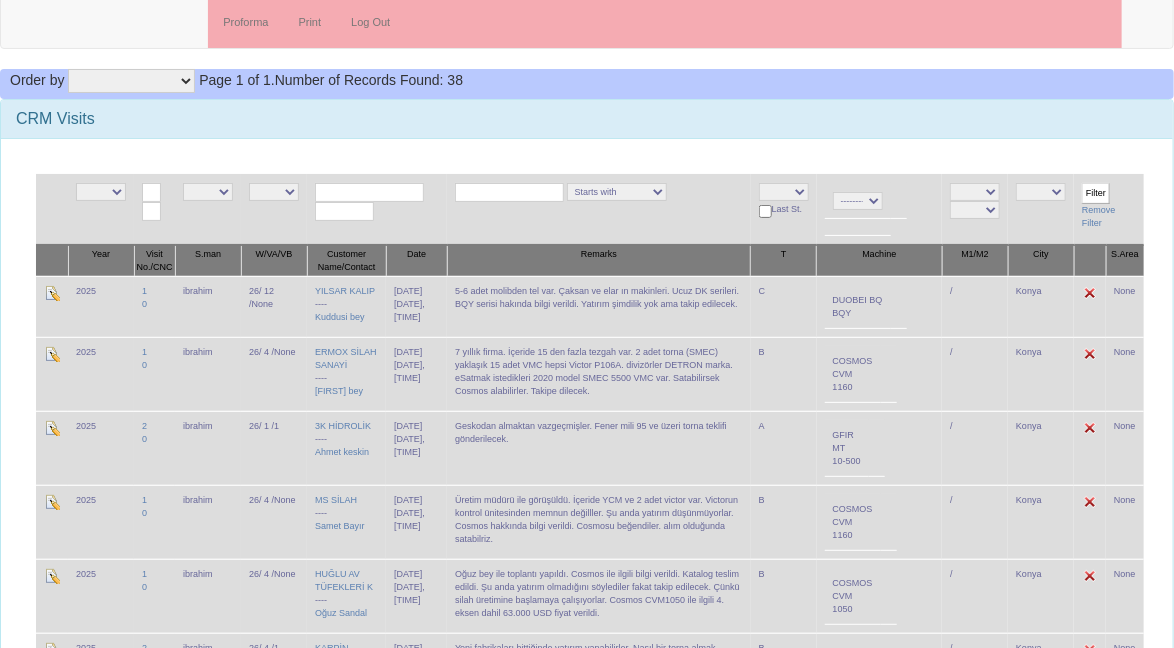 scroll, scrollTop: 0, scrollLeft: 0, axis: both 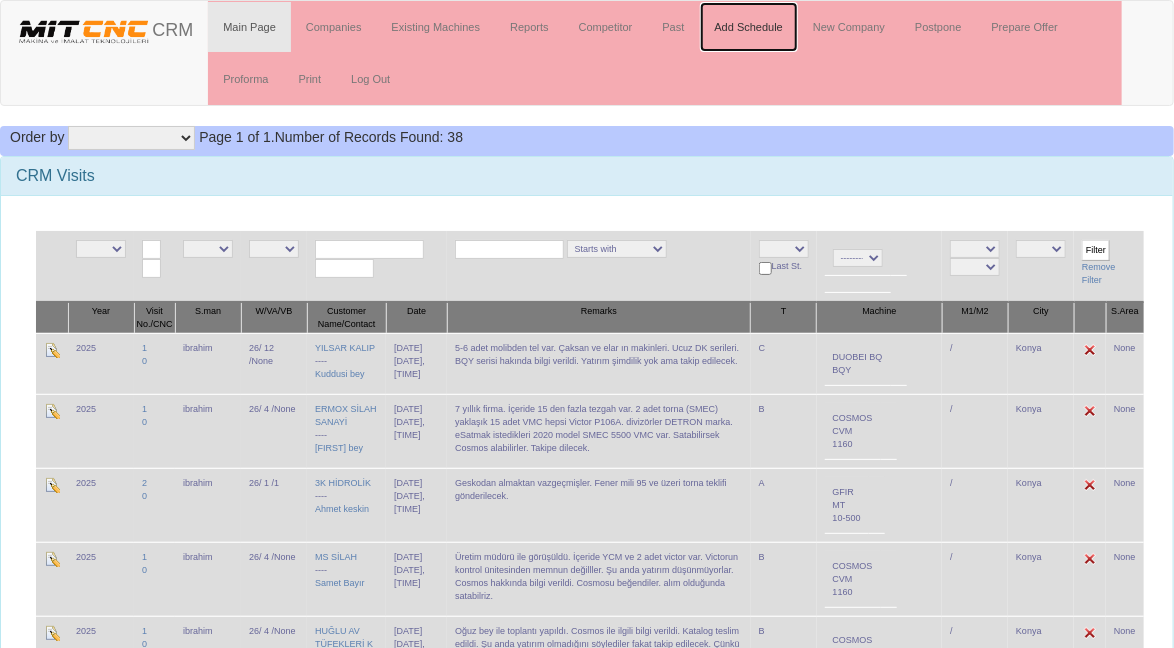 click on "Add Schedule" at bounding box center [749, 27] 